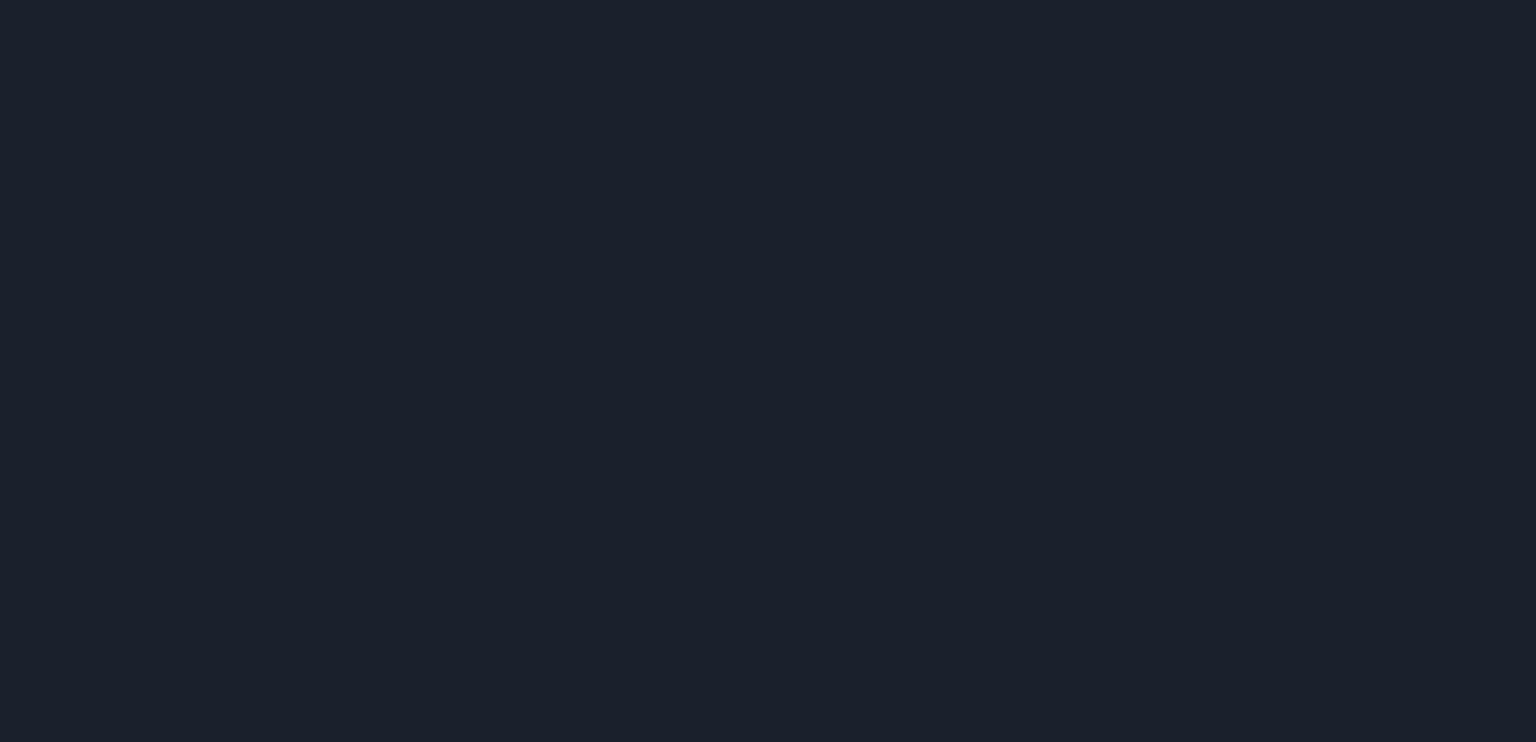 scroll, scrollTop: 0, scrollLeft: 0, axis: both 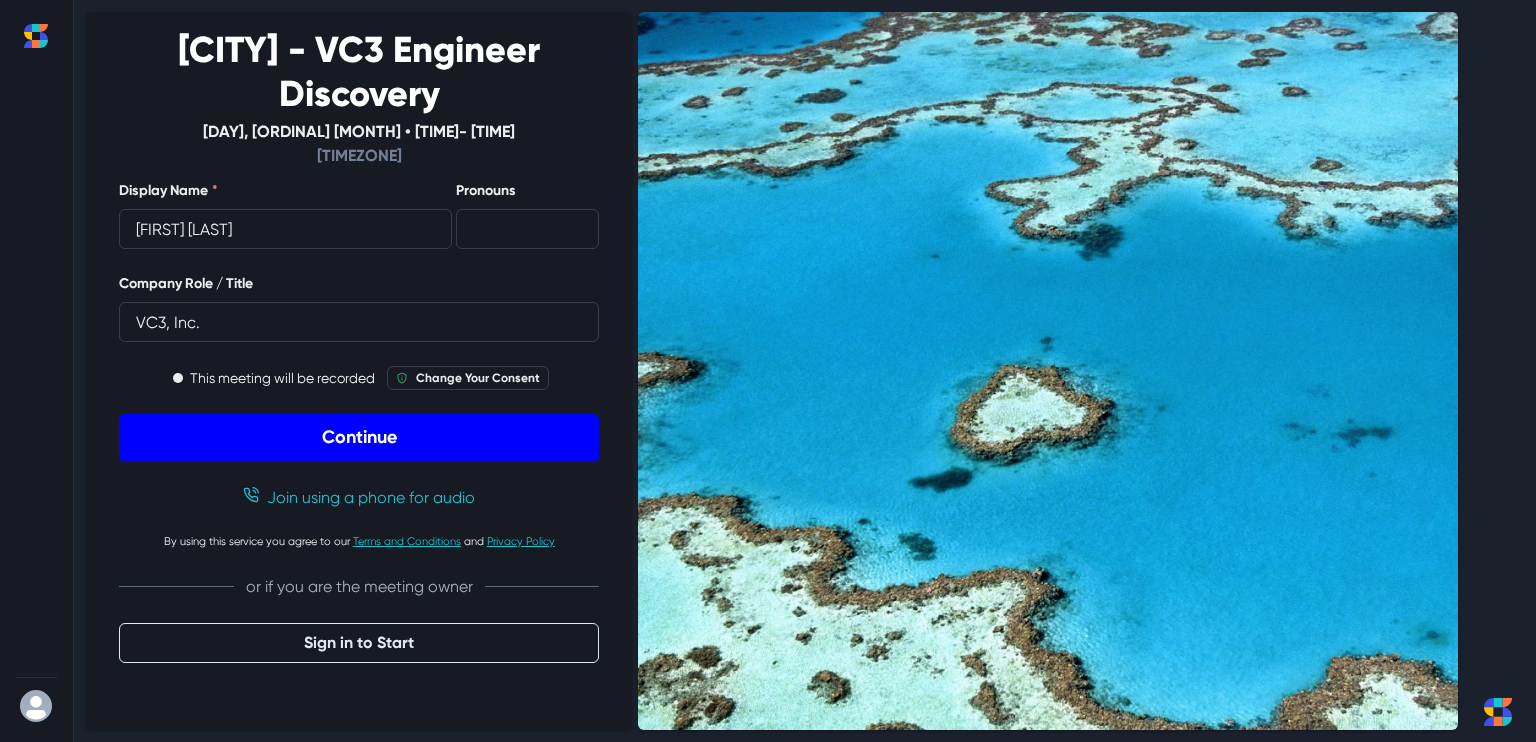 click on "Continue" at bounding box center (359, 438) 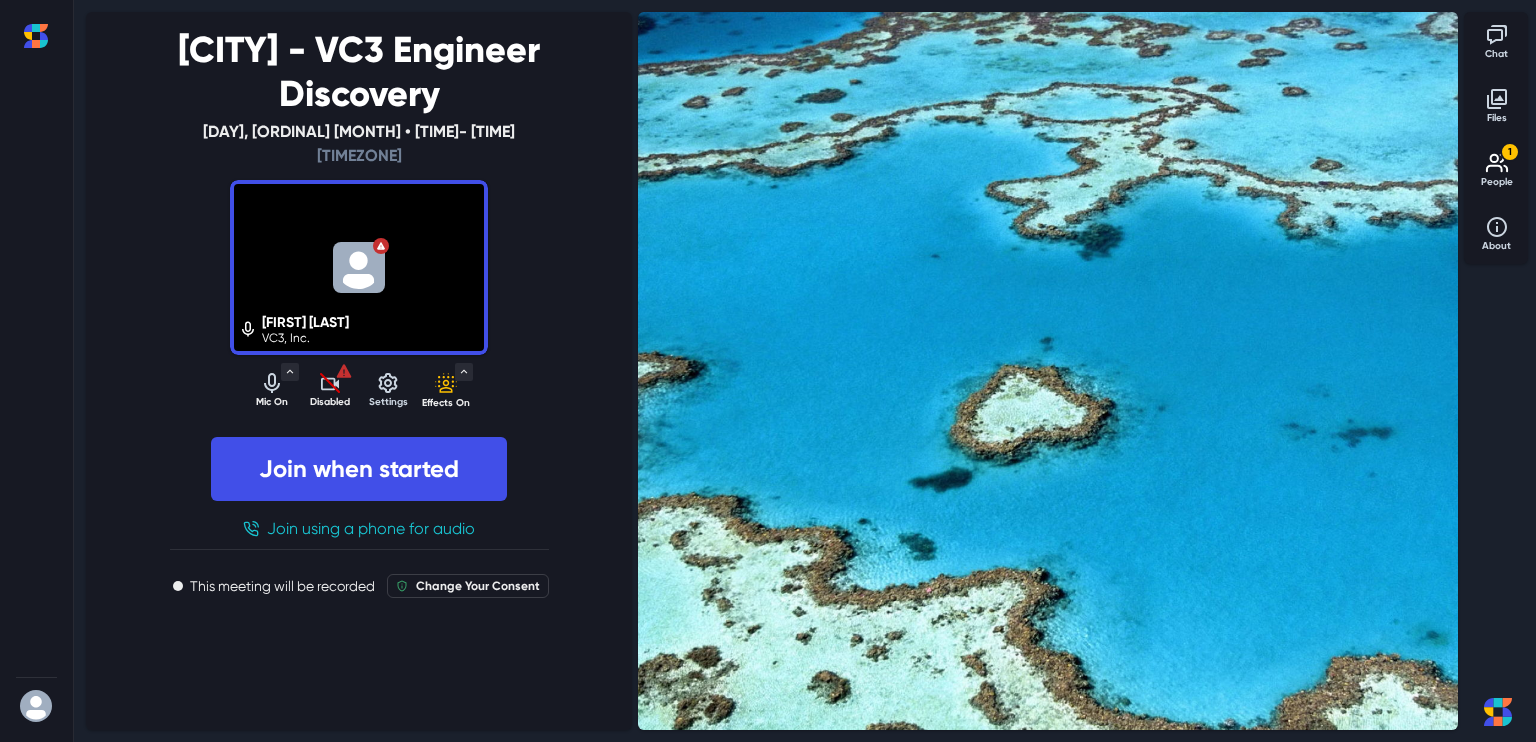 click 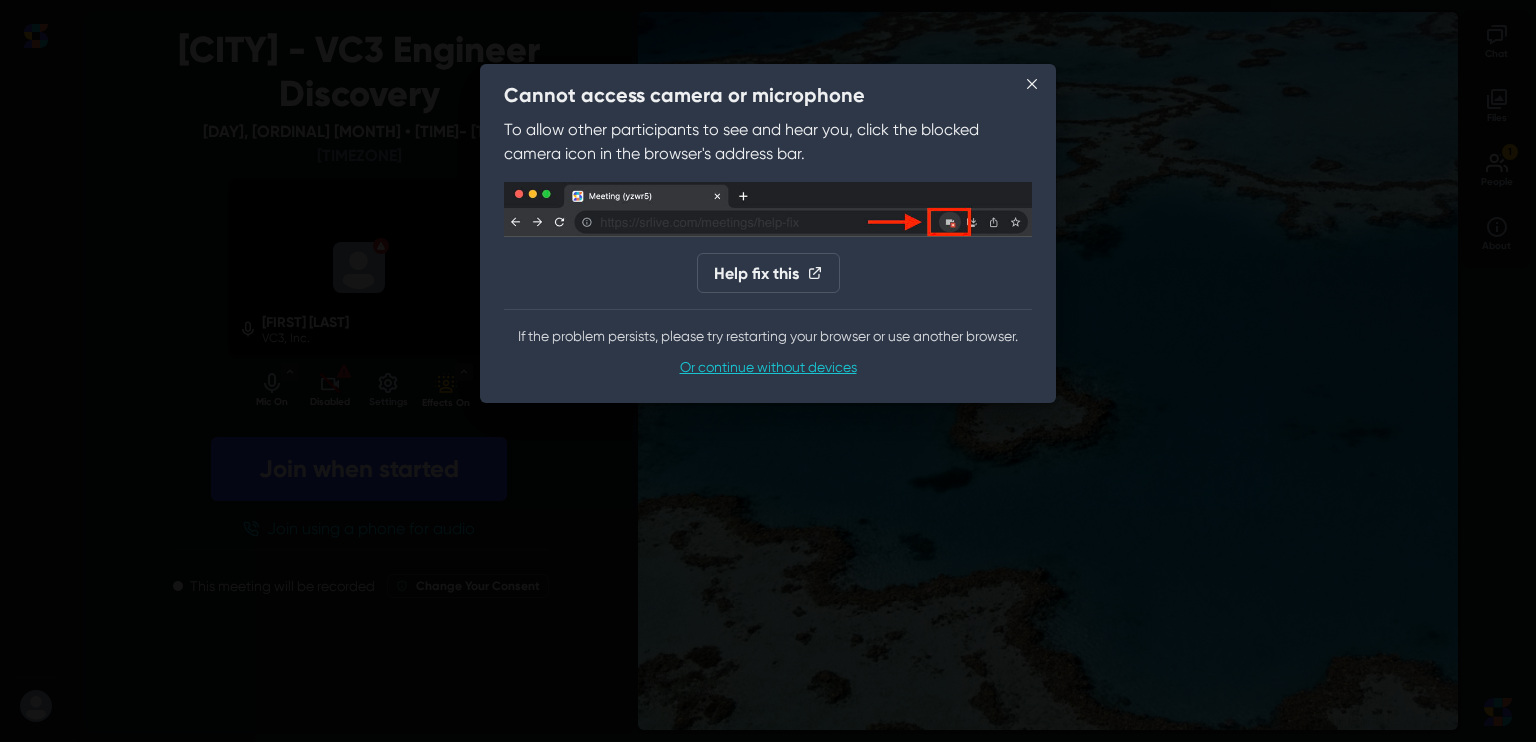 click on "Cannot access camera or microphone To allow other participants to see and hear you, click the blocked camera icon in the browser's address bar. Help fix this If the problem persists, please try restarting your browser or use another browser. Or continue without devices" at bounding box center (768, 371) 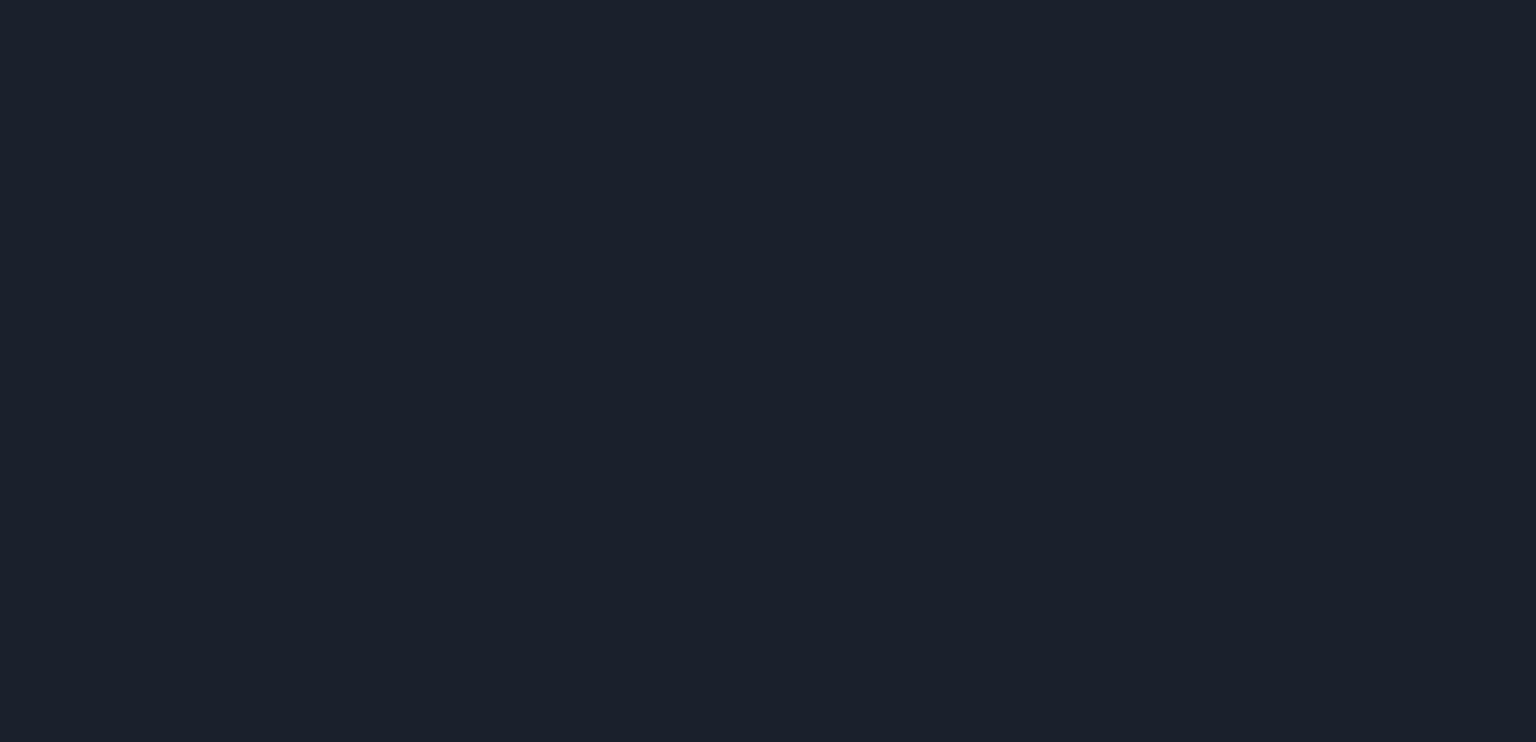 scroll, scrollTop: 0, scrollLeft: 0, axis: both 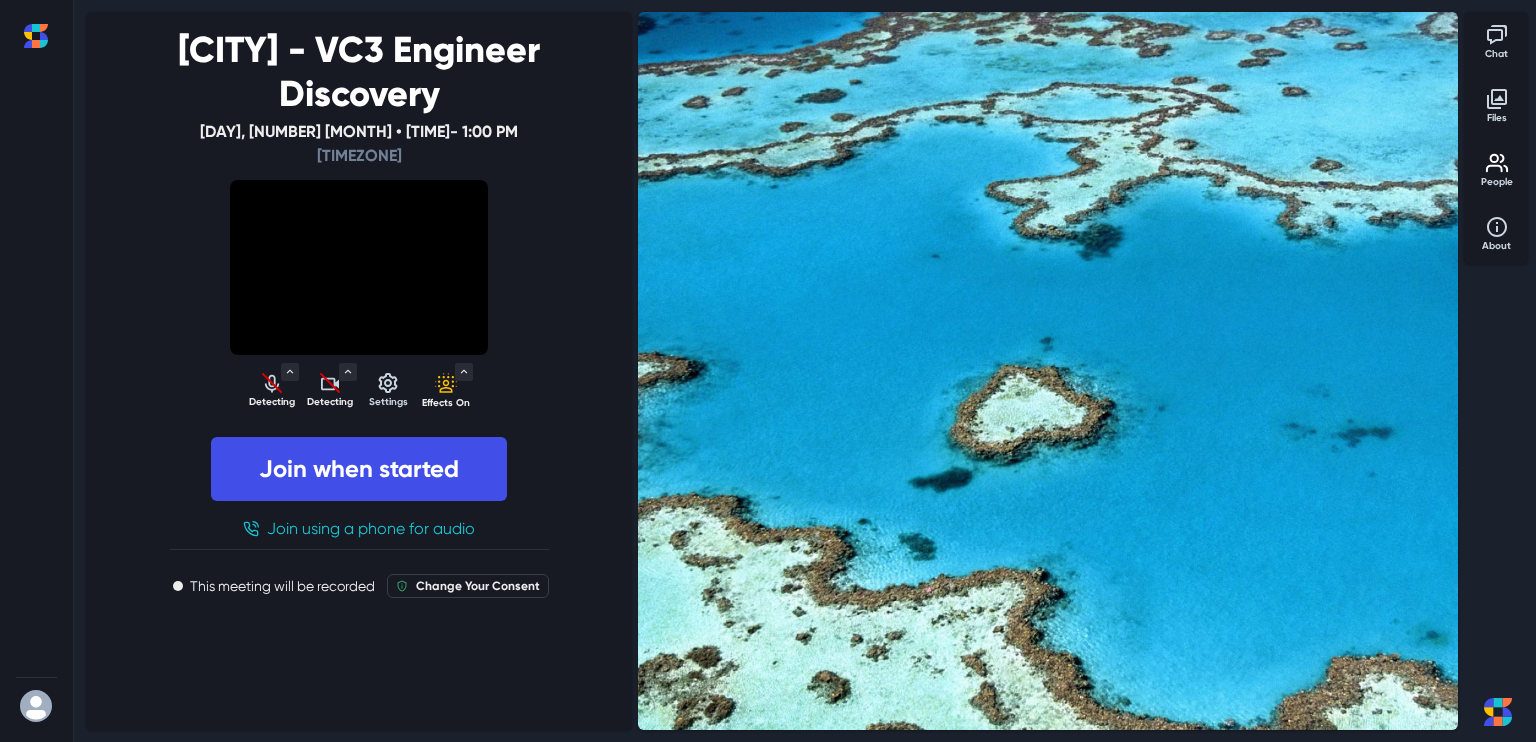 select on "communications" 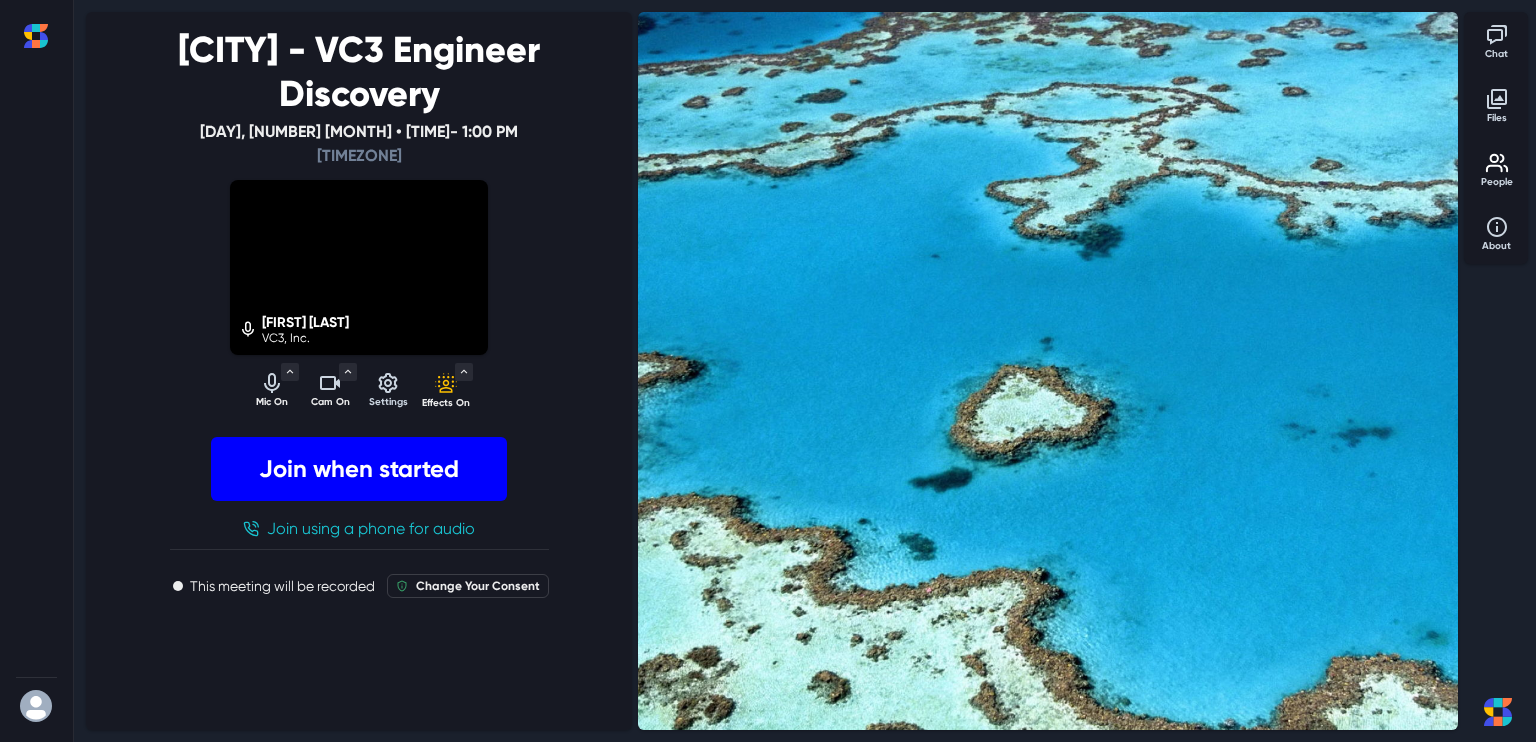 click on "Join when started" at bounding box center [359, 469] 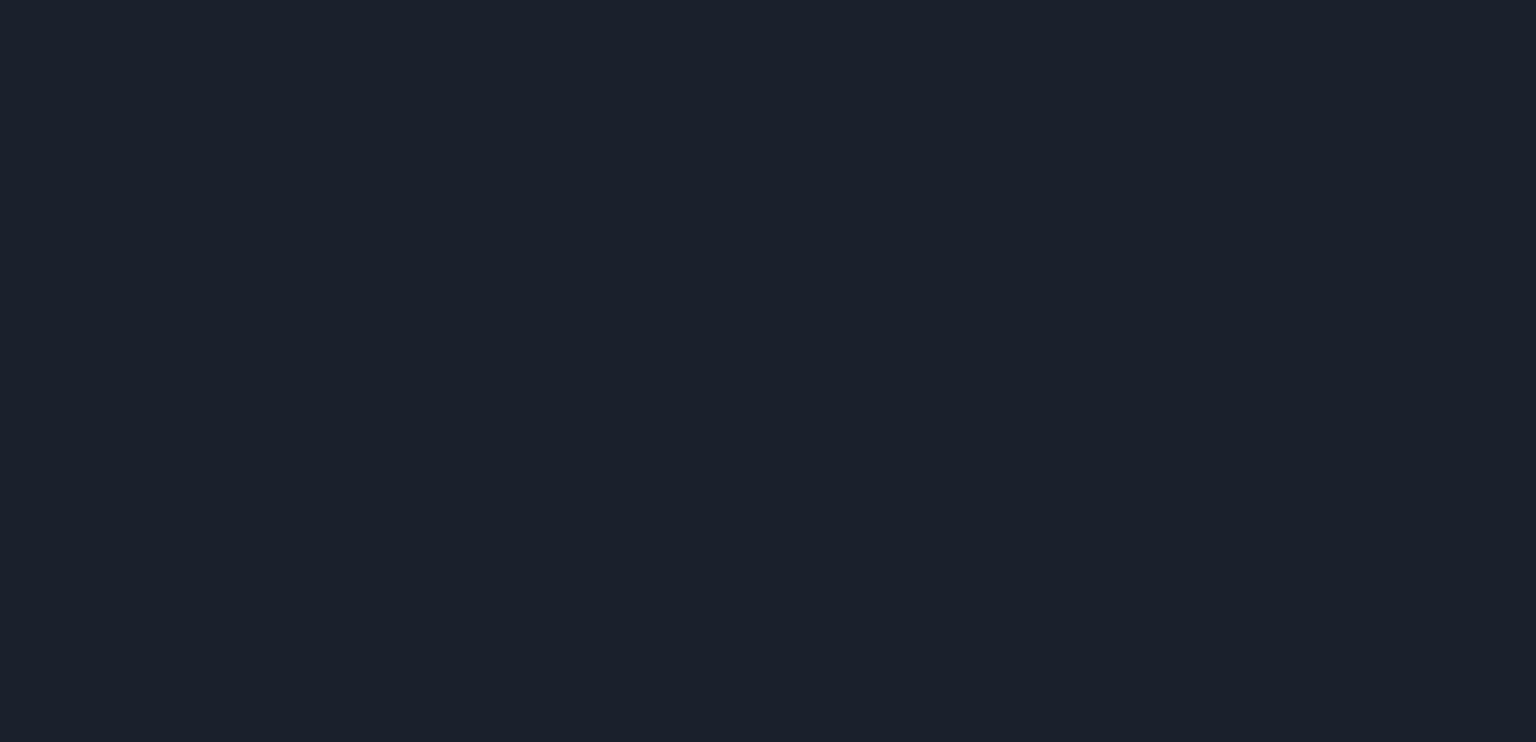 scroll, scrollTop: 0, scrollLeft: 0, axis: both 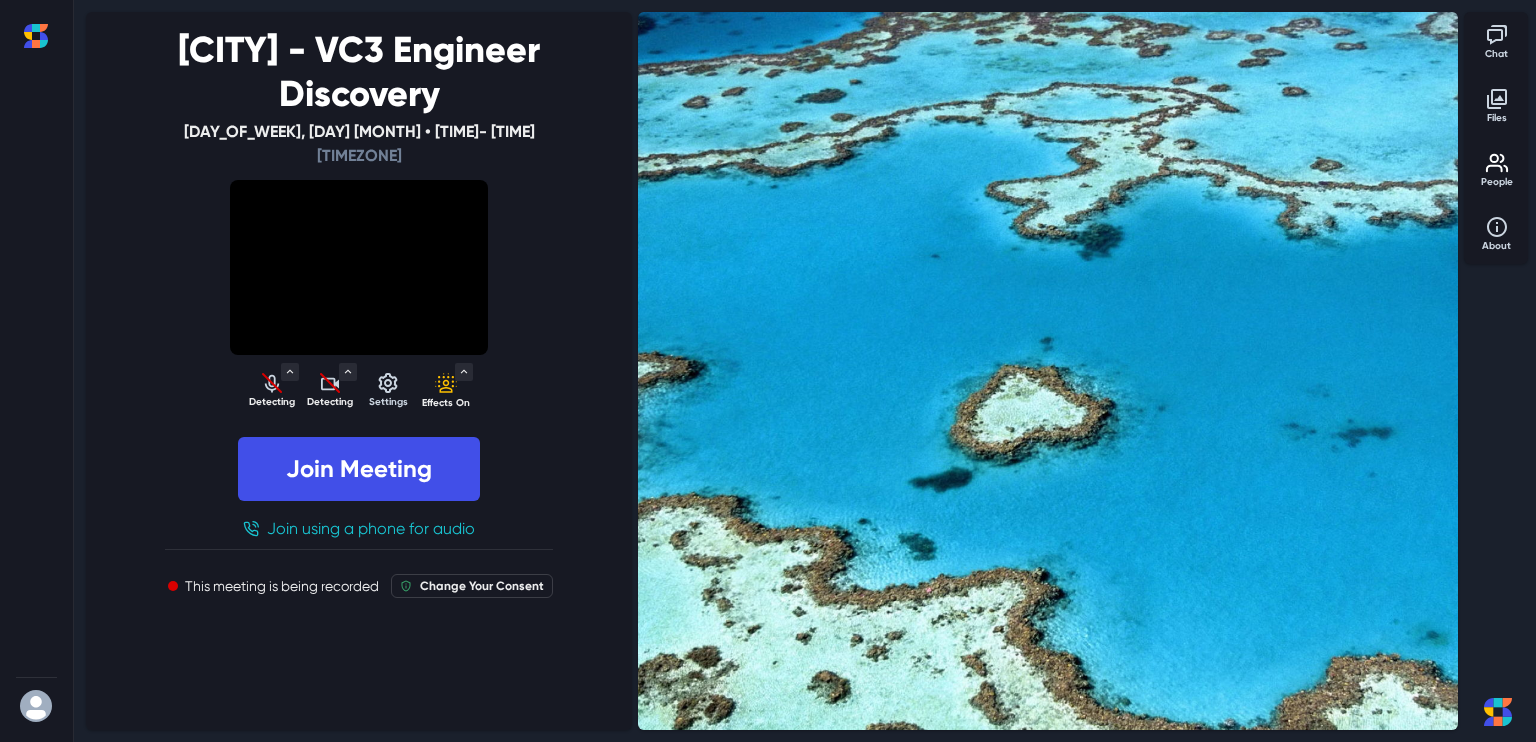 select on "communications" 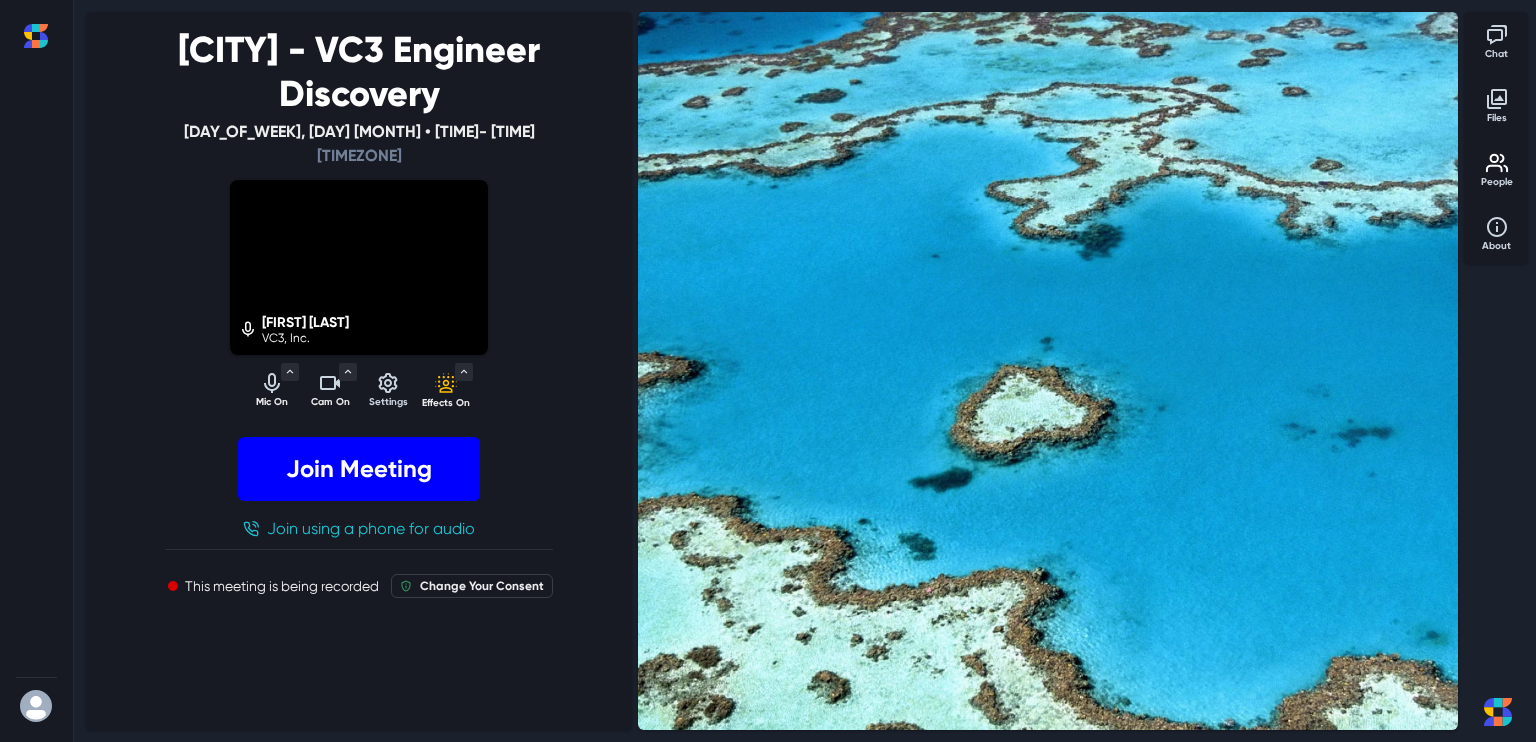 click on "Join Meeting" at bounding box center (359, 469) 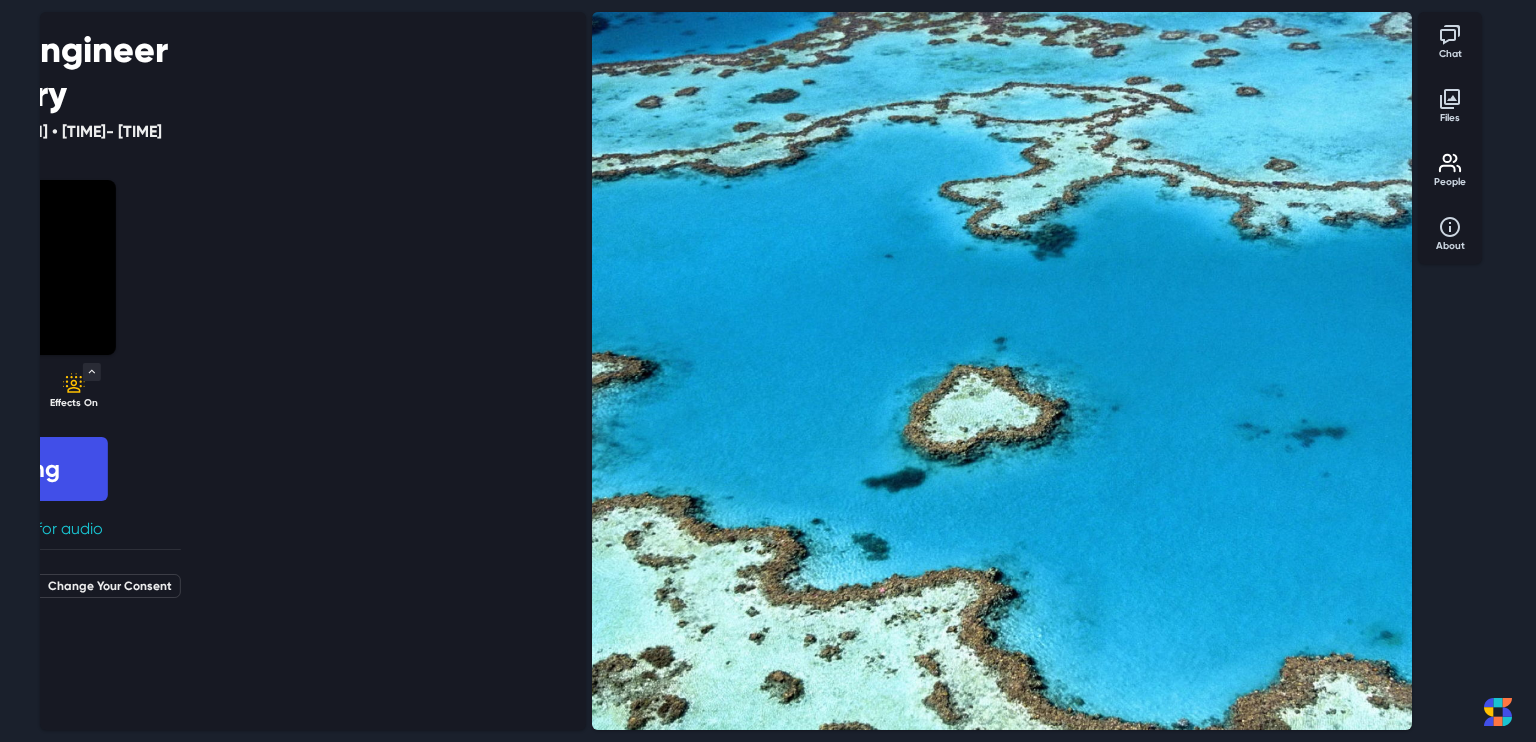 select on "communications" 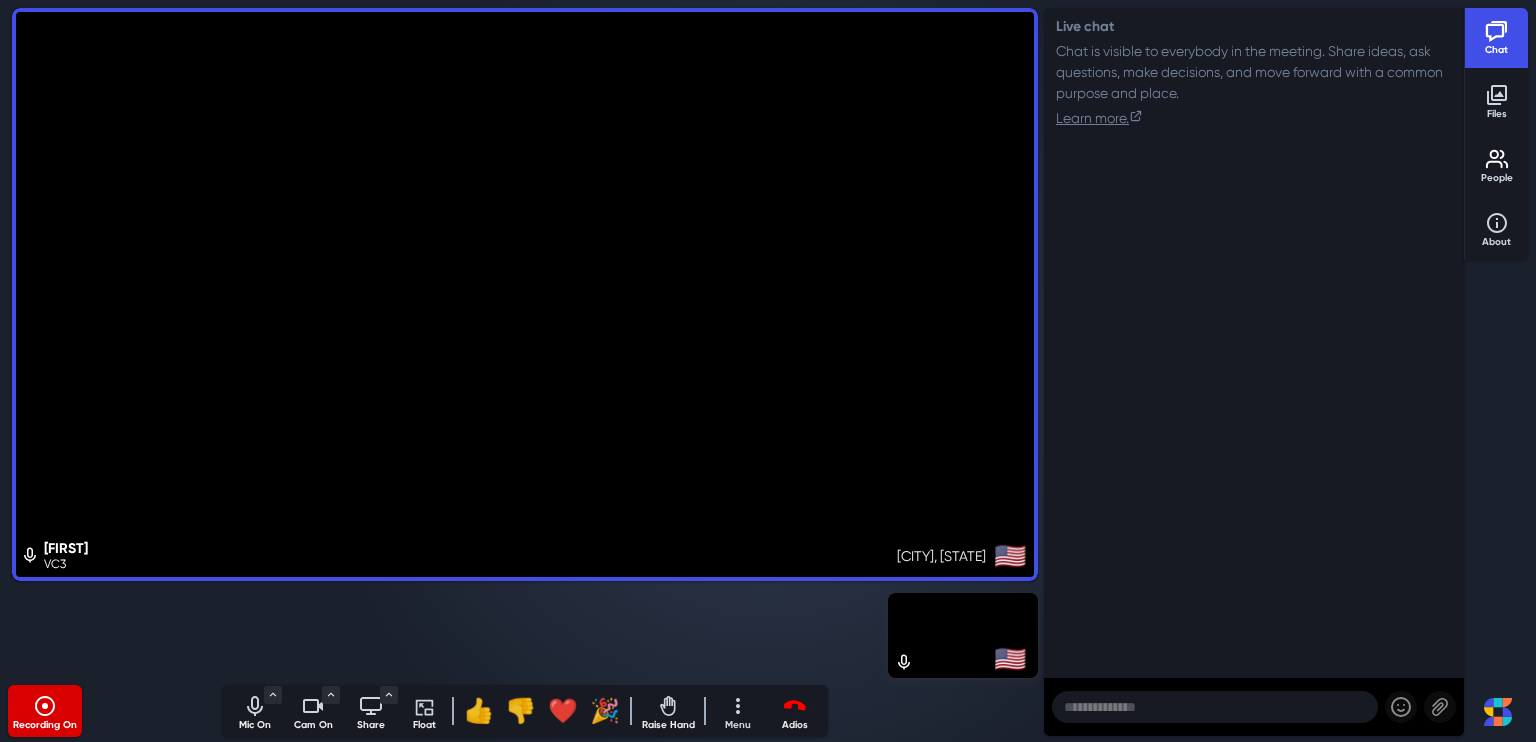 click at bounding box center (795, 706) 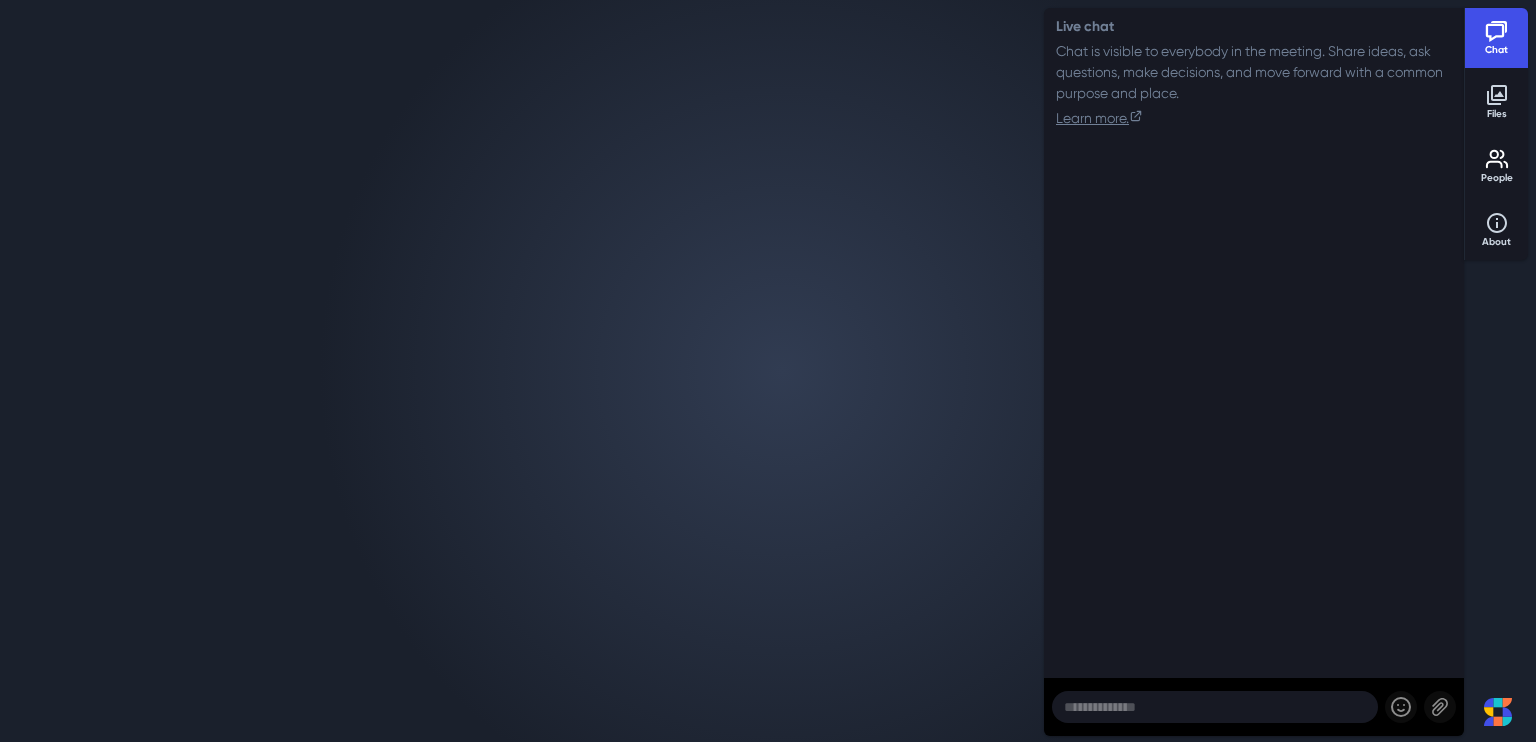 select on "communications" 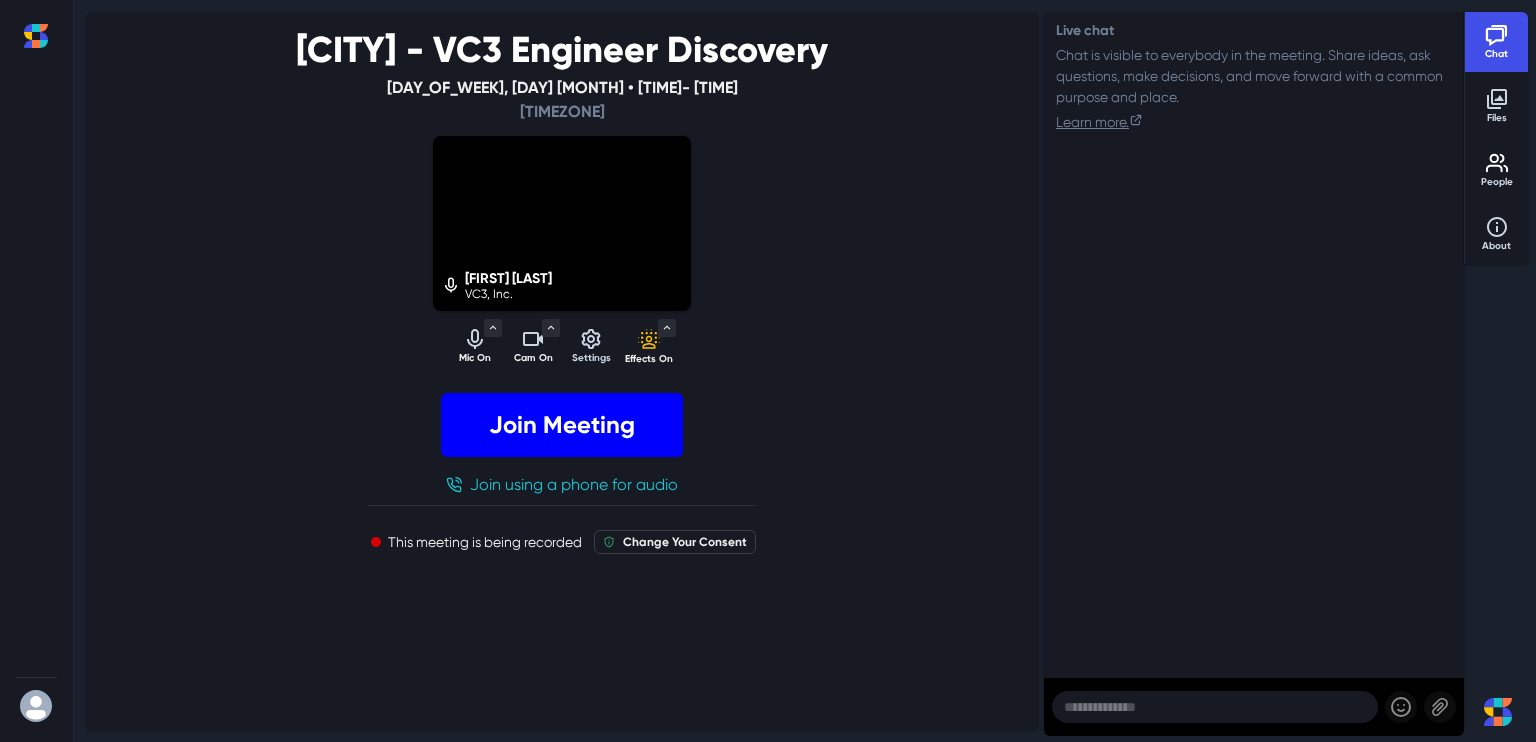 click on "Join Meeting" at bounding box center [562, 425] 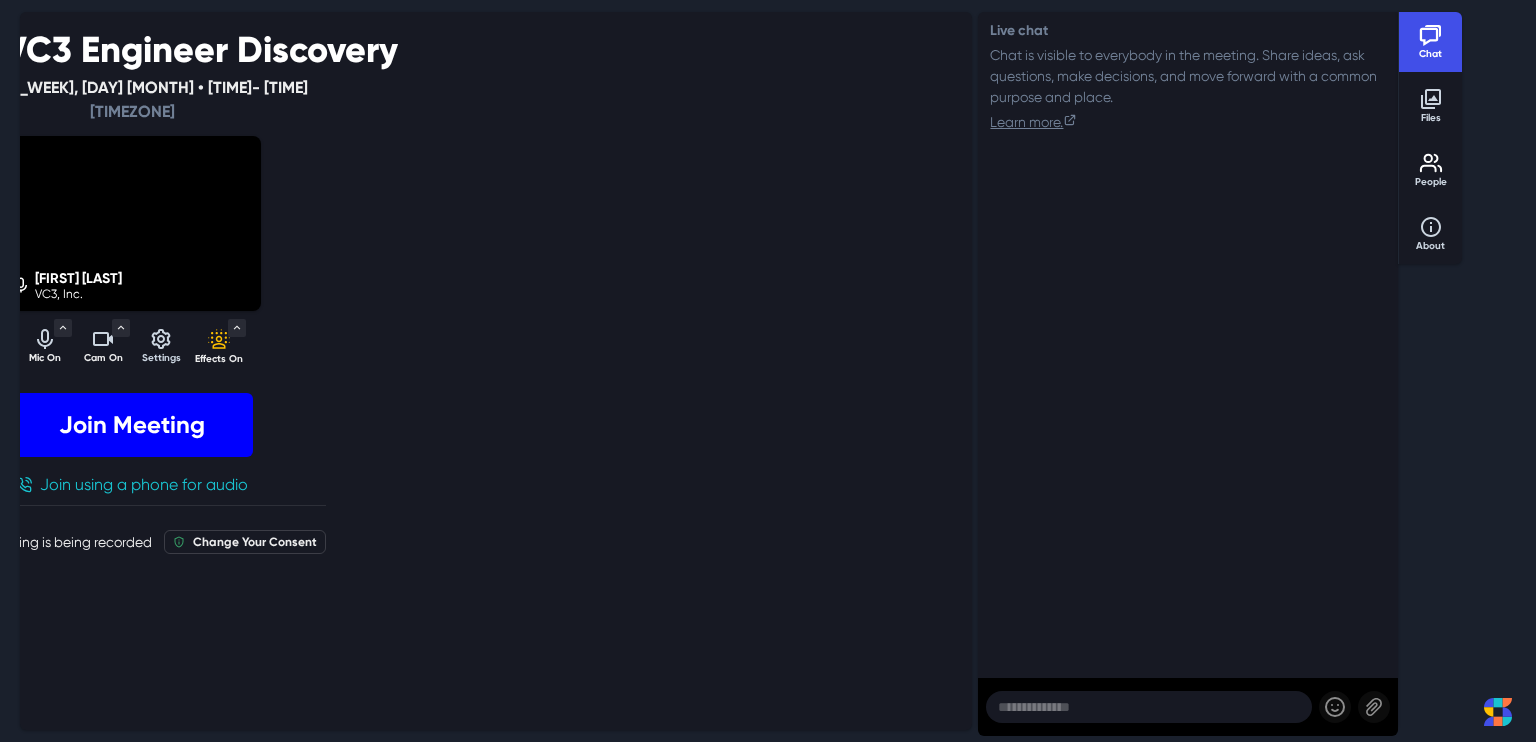 select on "communications" 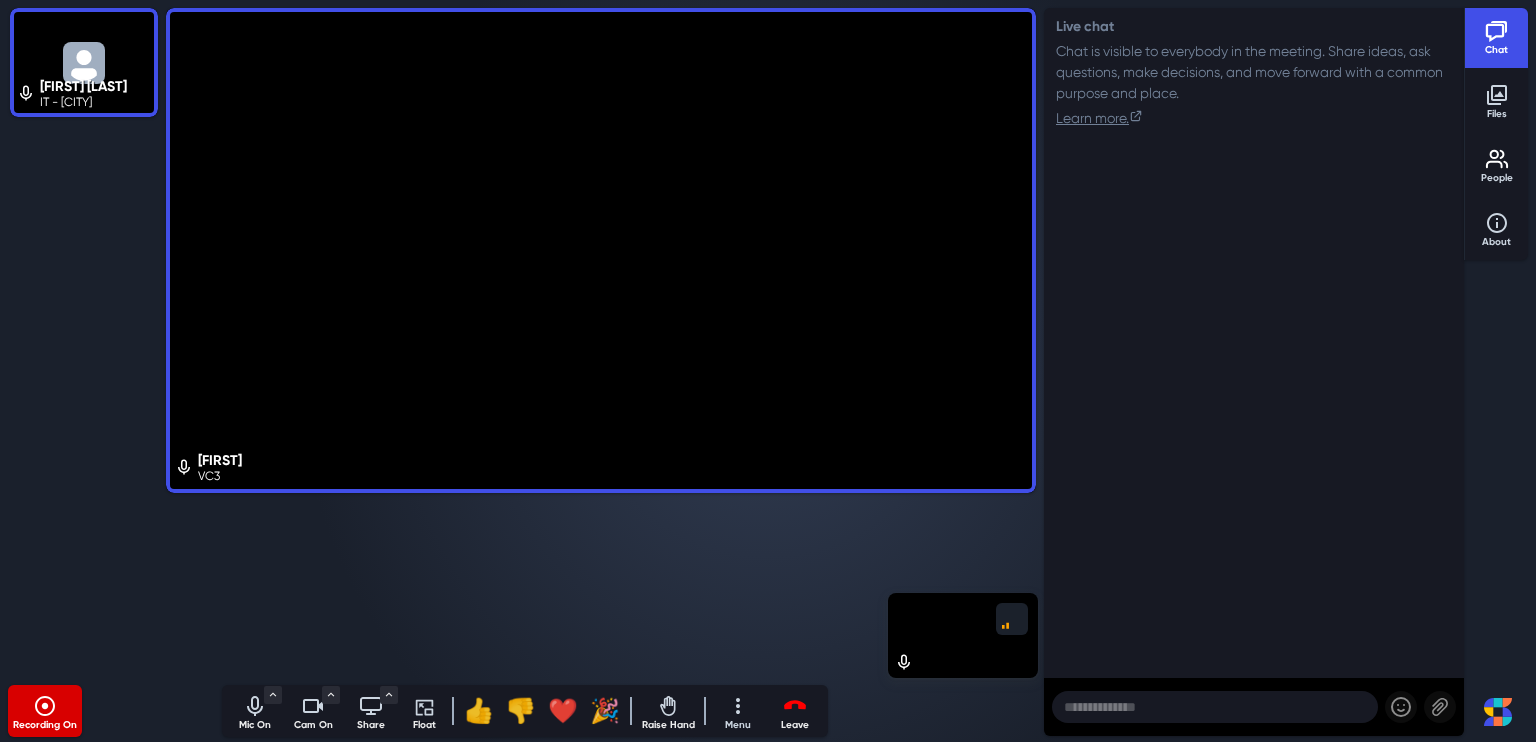 click 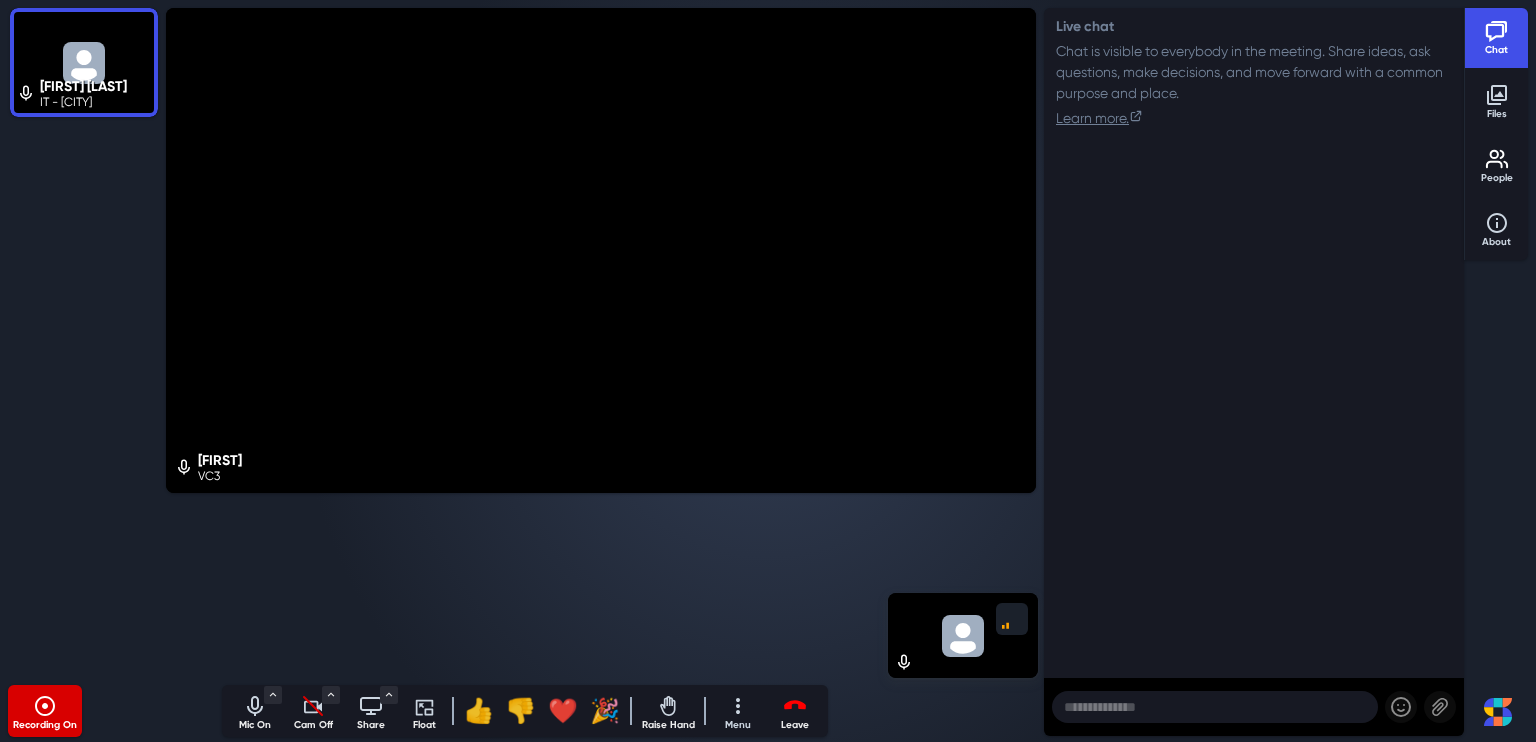 click 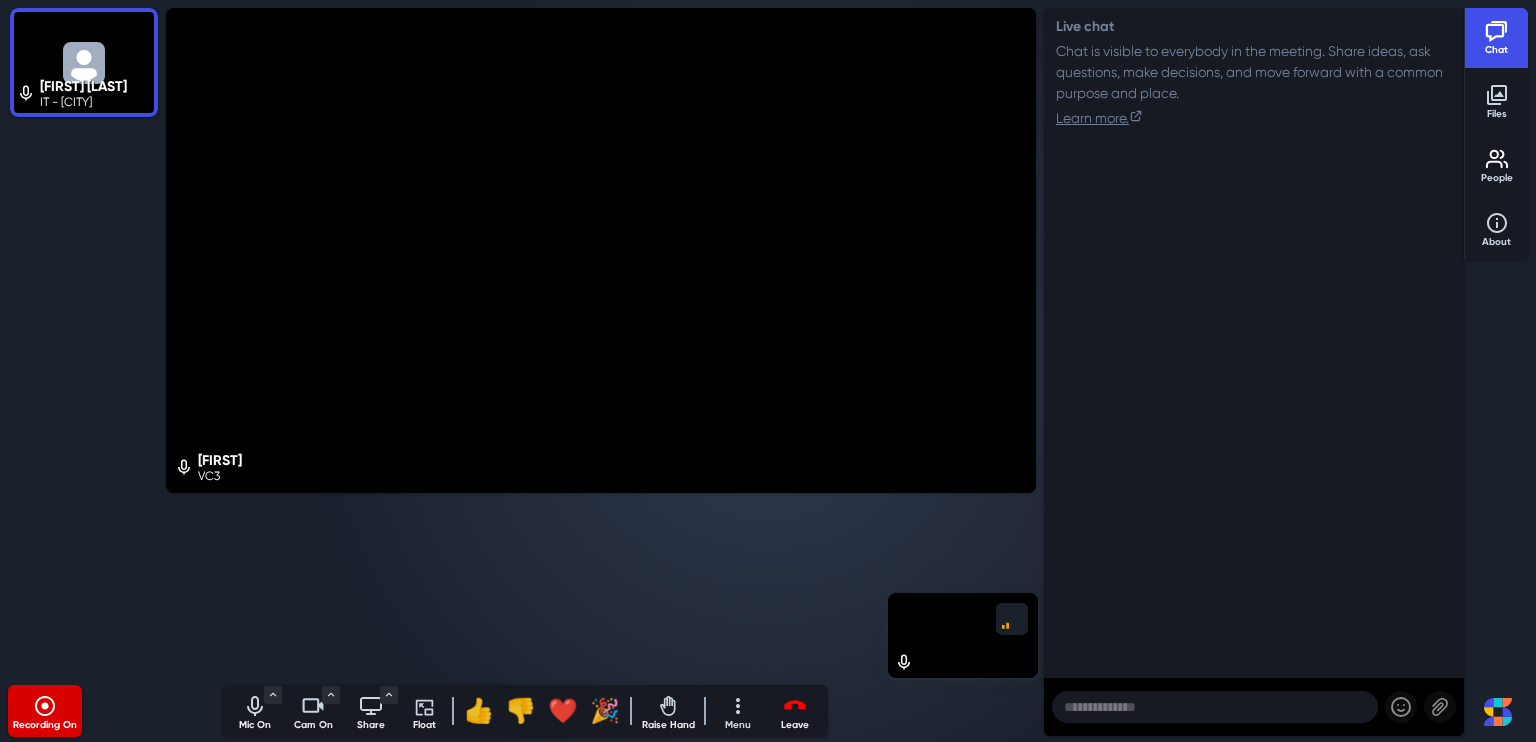 type 